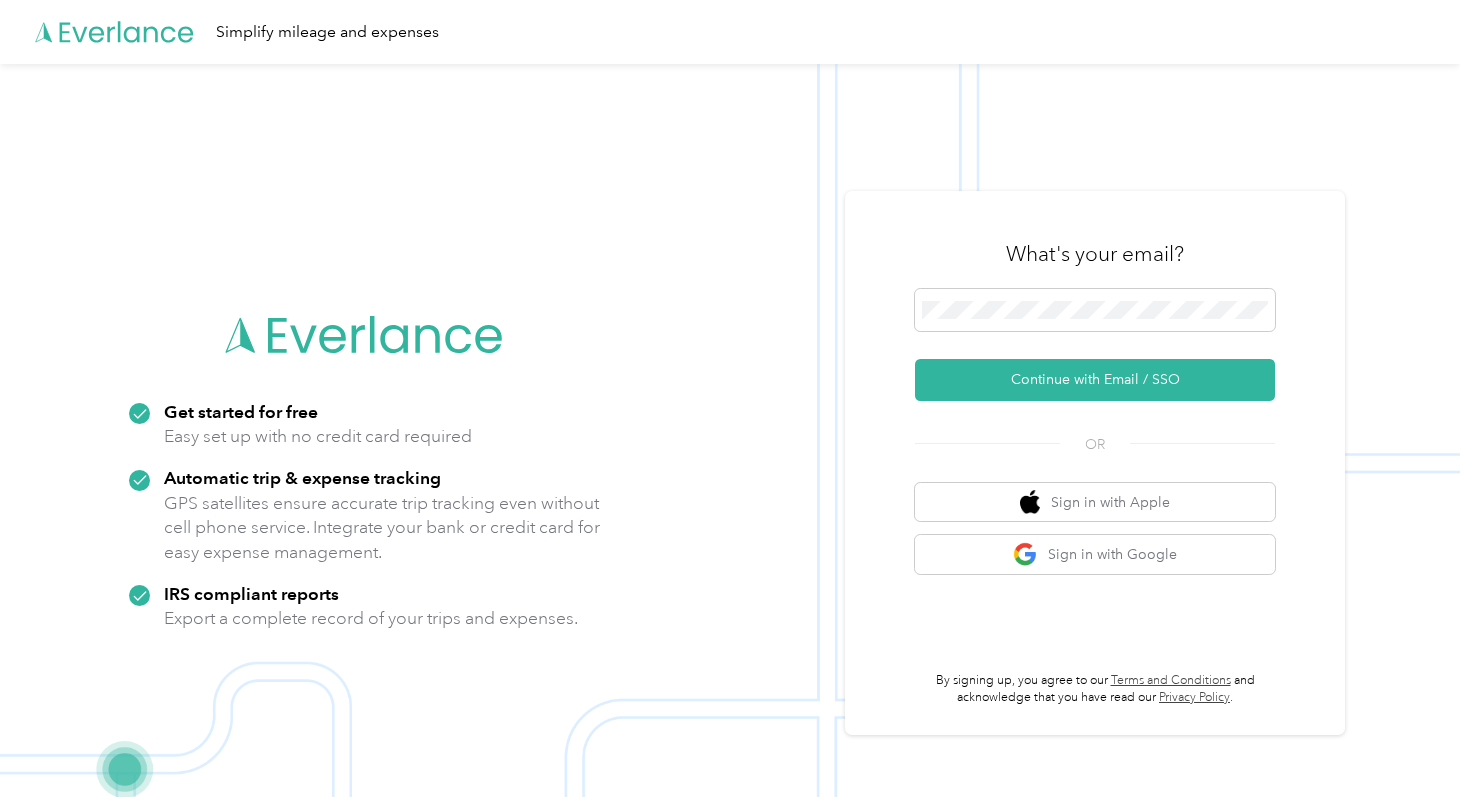scroll, scrollTop: 0, scrollLeft: 0, axis: both 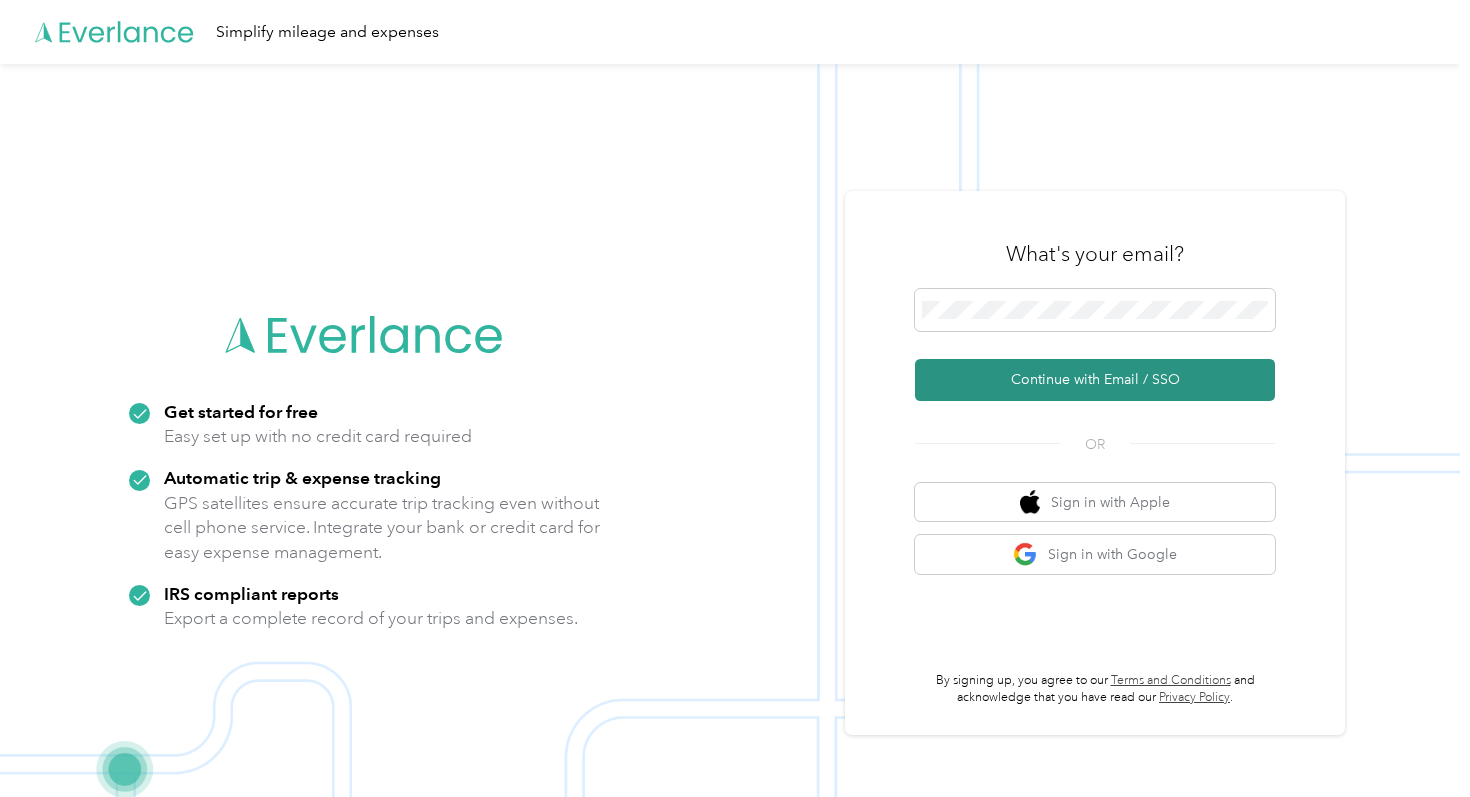 click on "Continue with Email / SSO" at bounding box center (1095, 380) 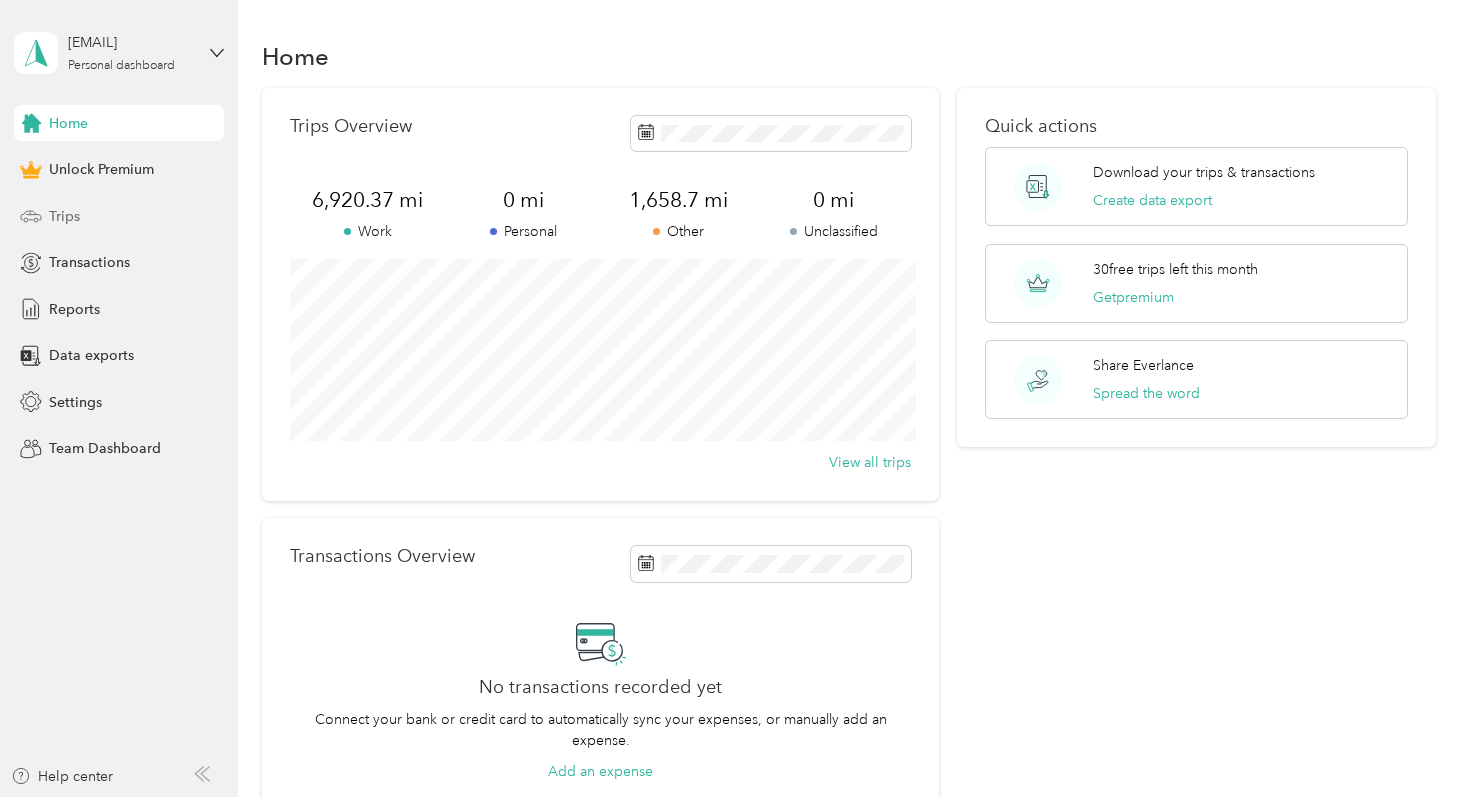 click on "Trips" at bounding box center [119, 216] 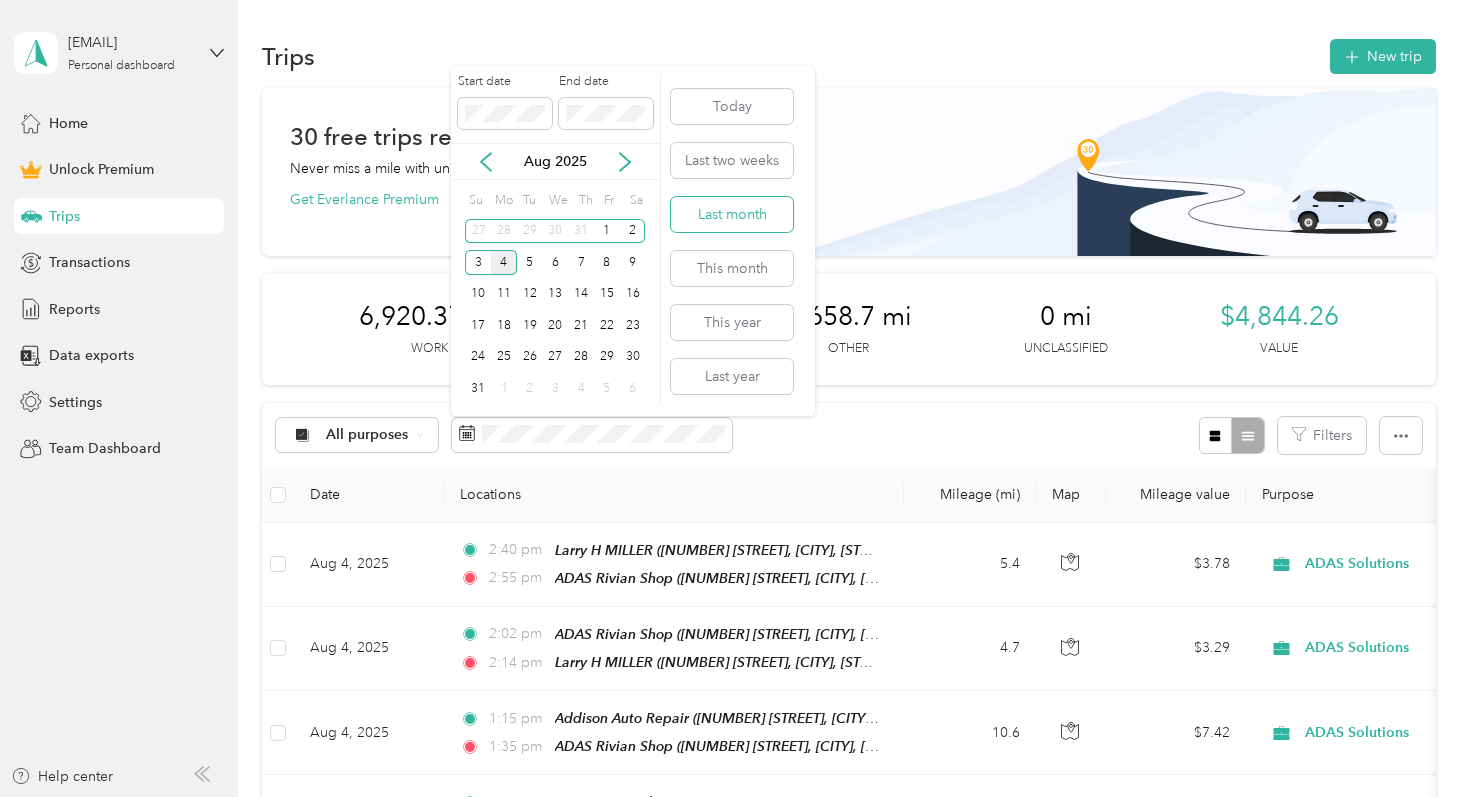 click on "Last month" at bounding box center (732, 214) 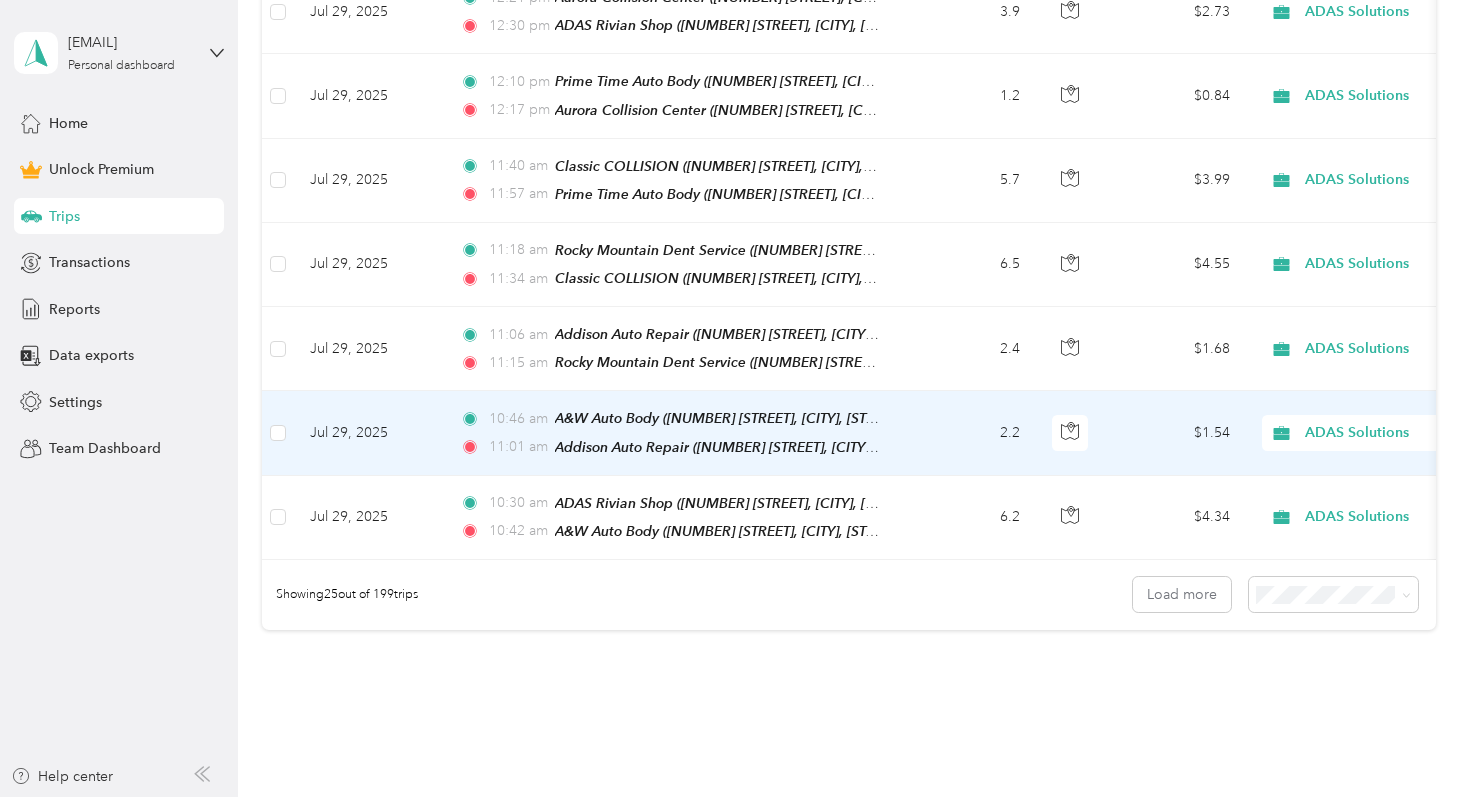scroll, scrollTop: 2072, scrollLeft: 0, axis: vertical 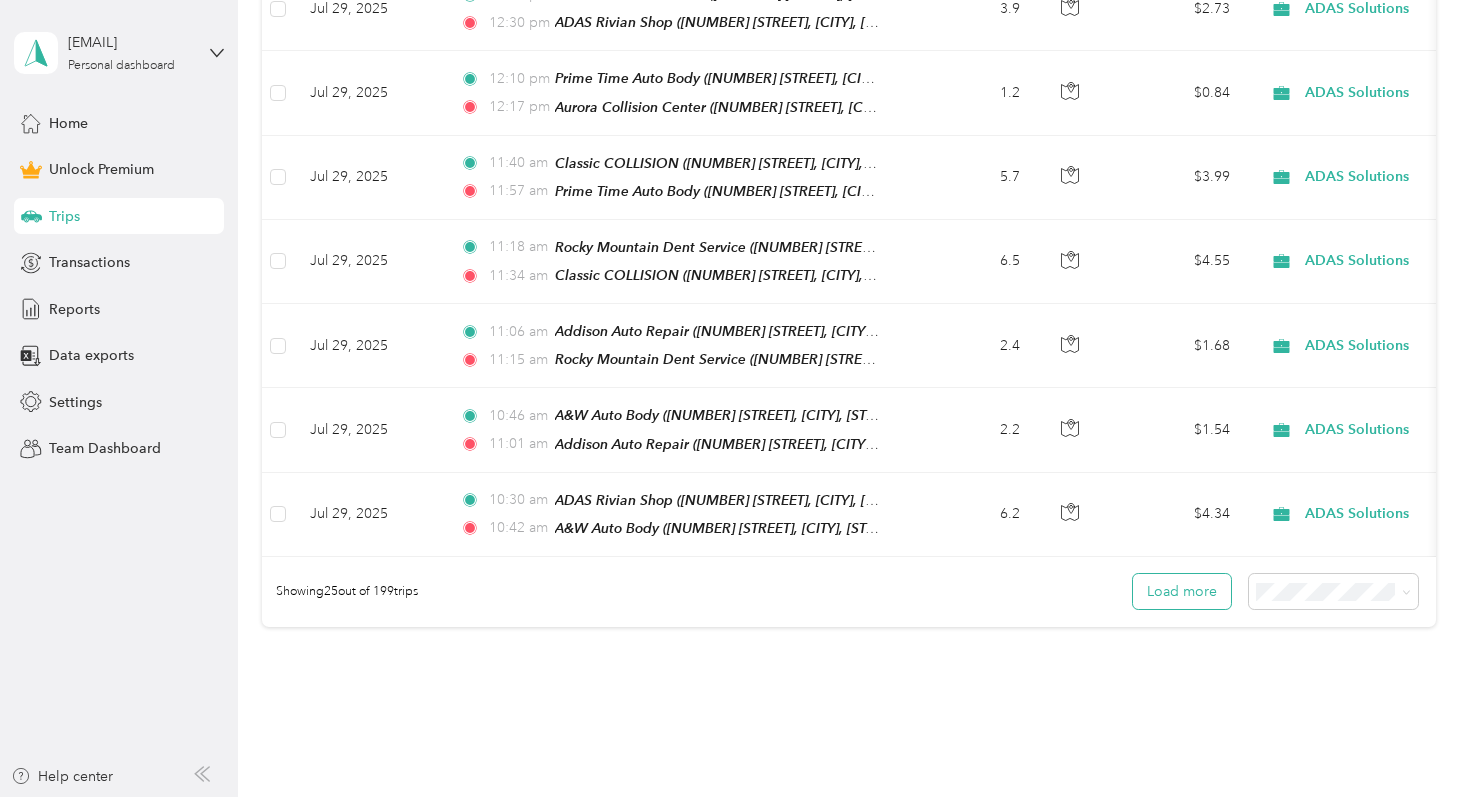 click on "Load more" at bounding box center [1182, 591] 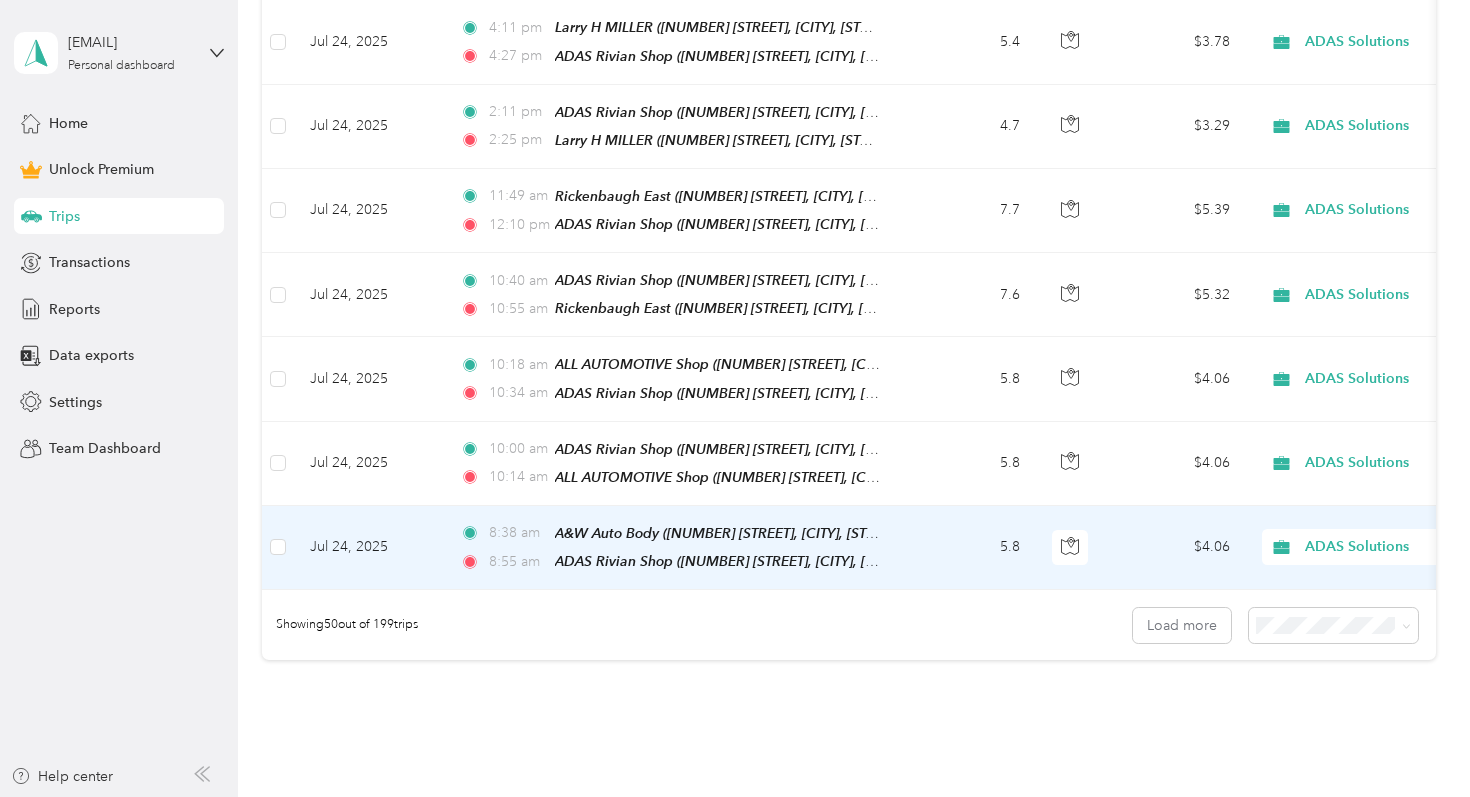 scroll, scrollTop: 4234, scrollLeft: 0, axis: vertical 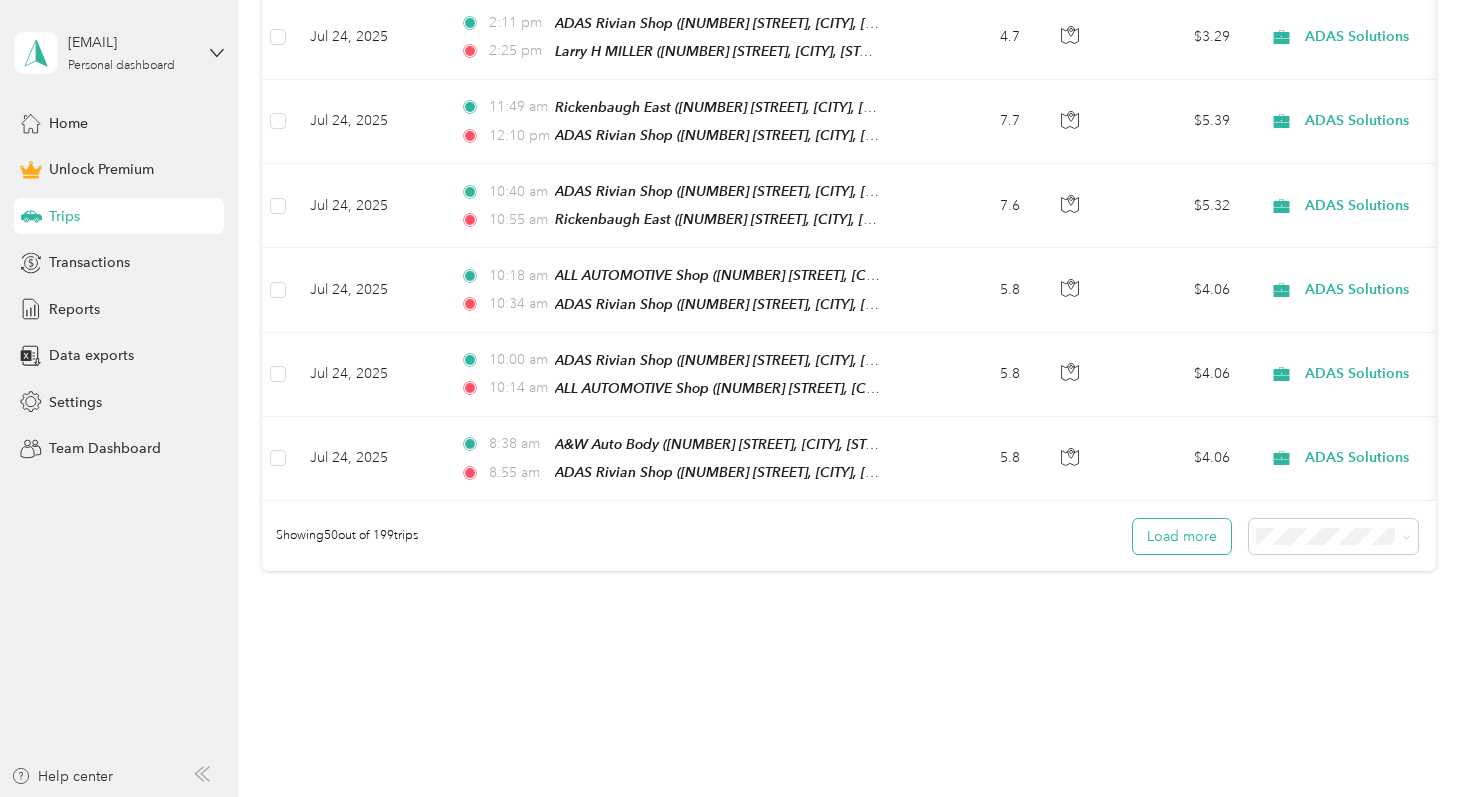 click on "Load more" at bounding box center (1182, 536) 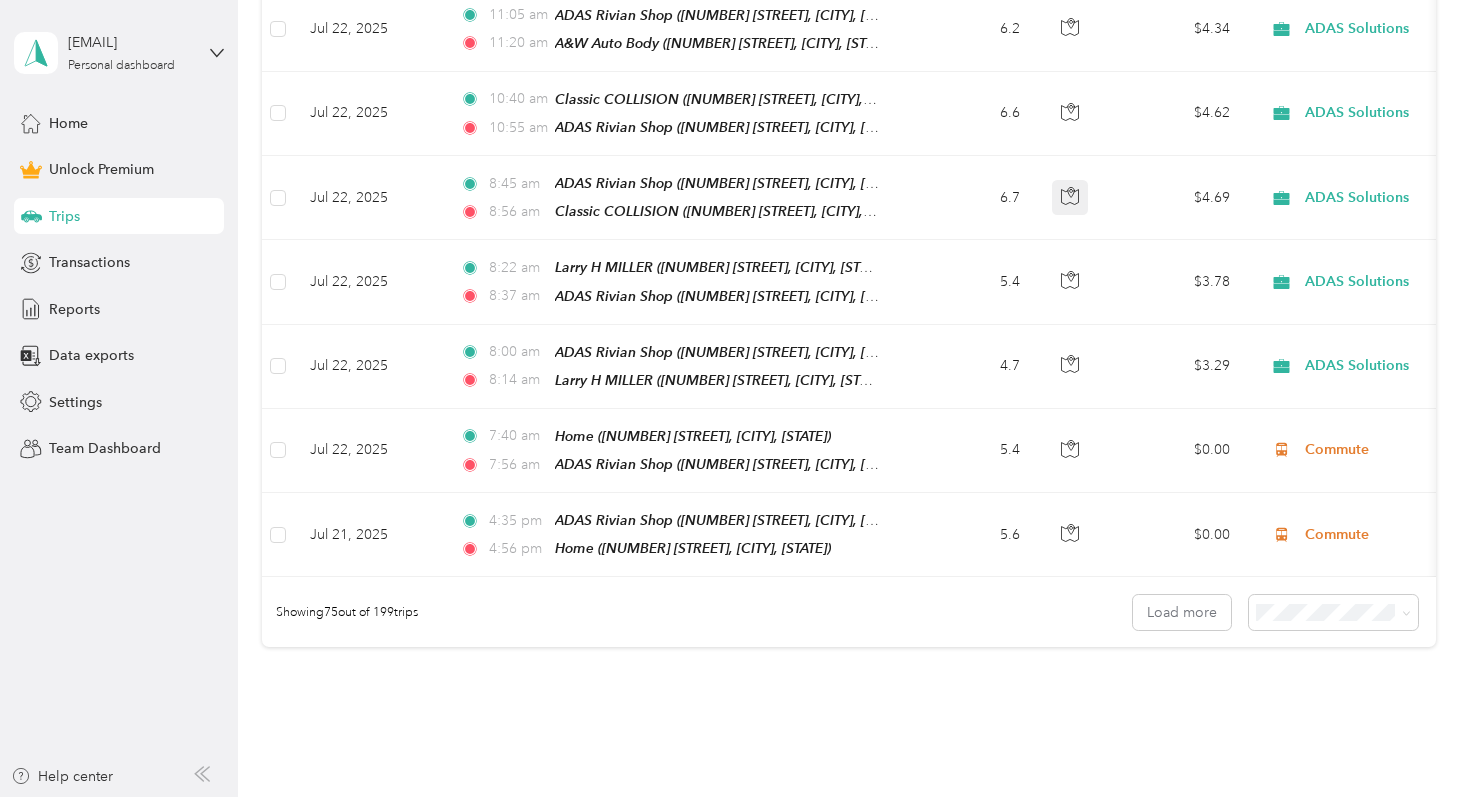 scroll, scrollTop: 6270, scrollLeft: 0, axis: vertical 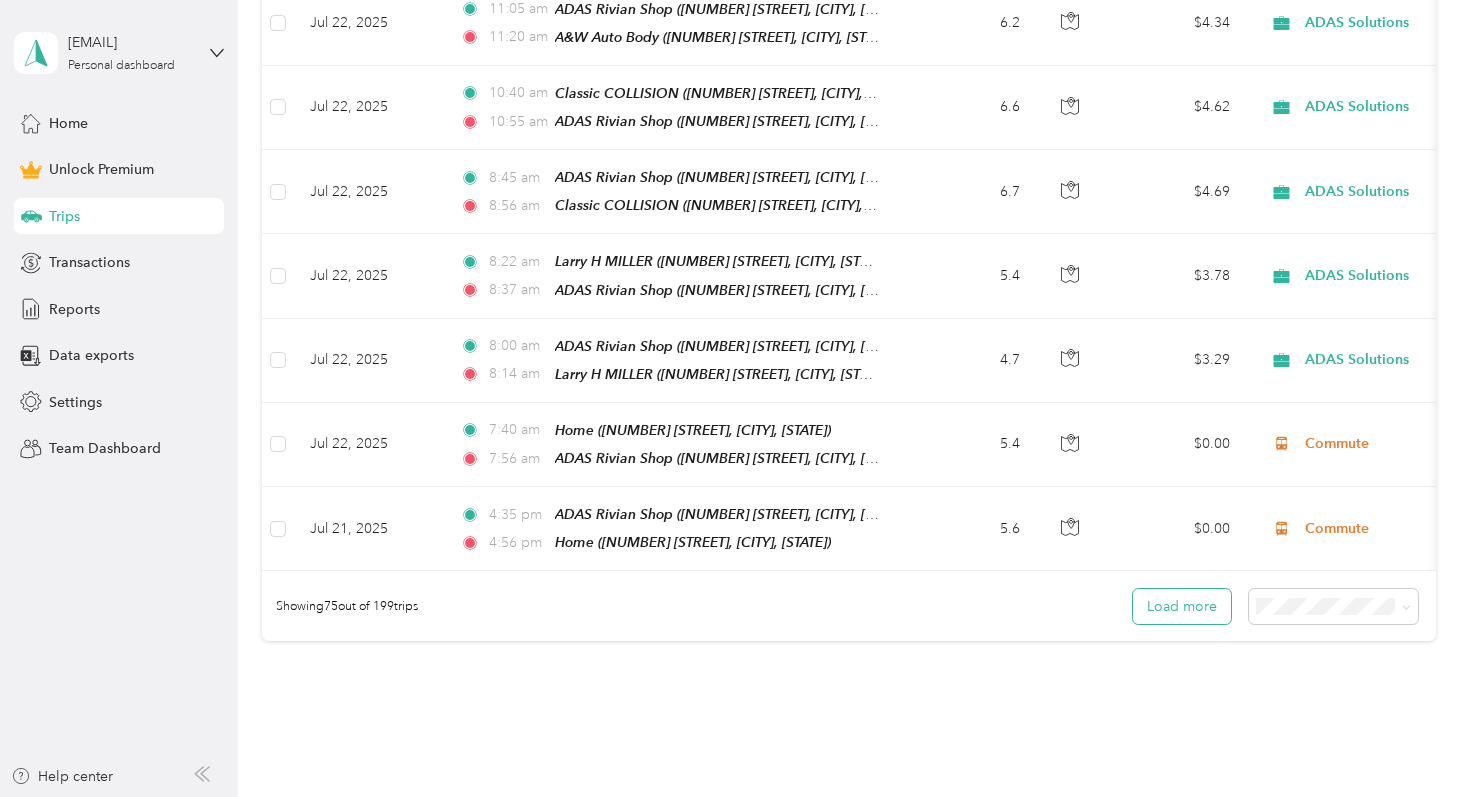 click on "Load more" at bounding box center (1182, 606) 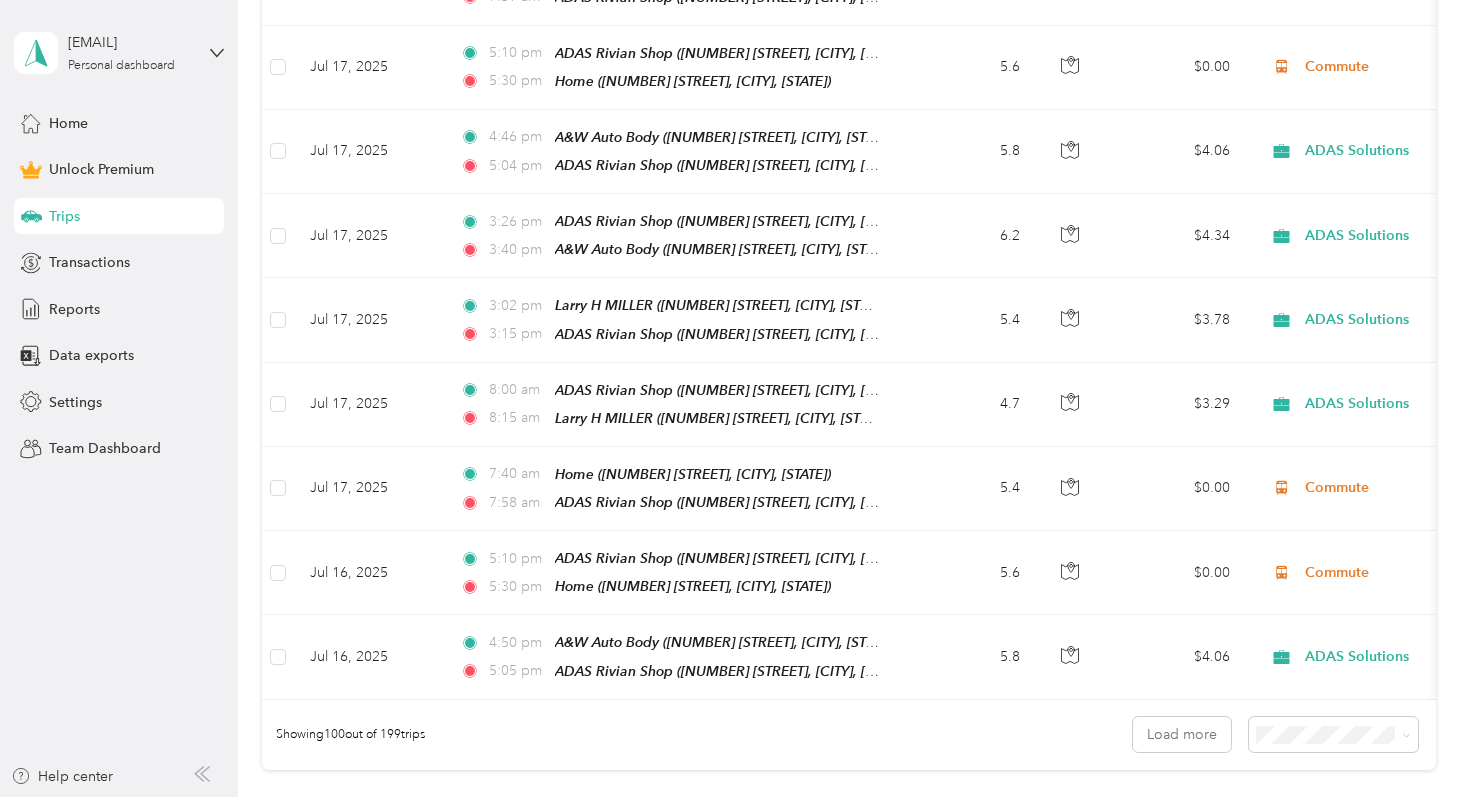 scroll, scrollTop: 8253, scrollLeft: 0, axis: vertical 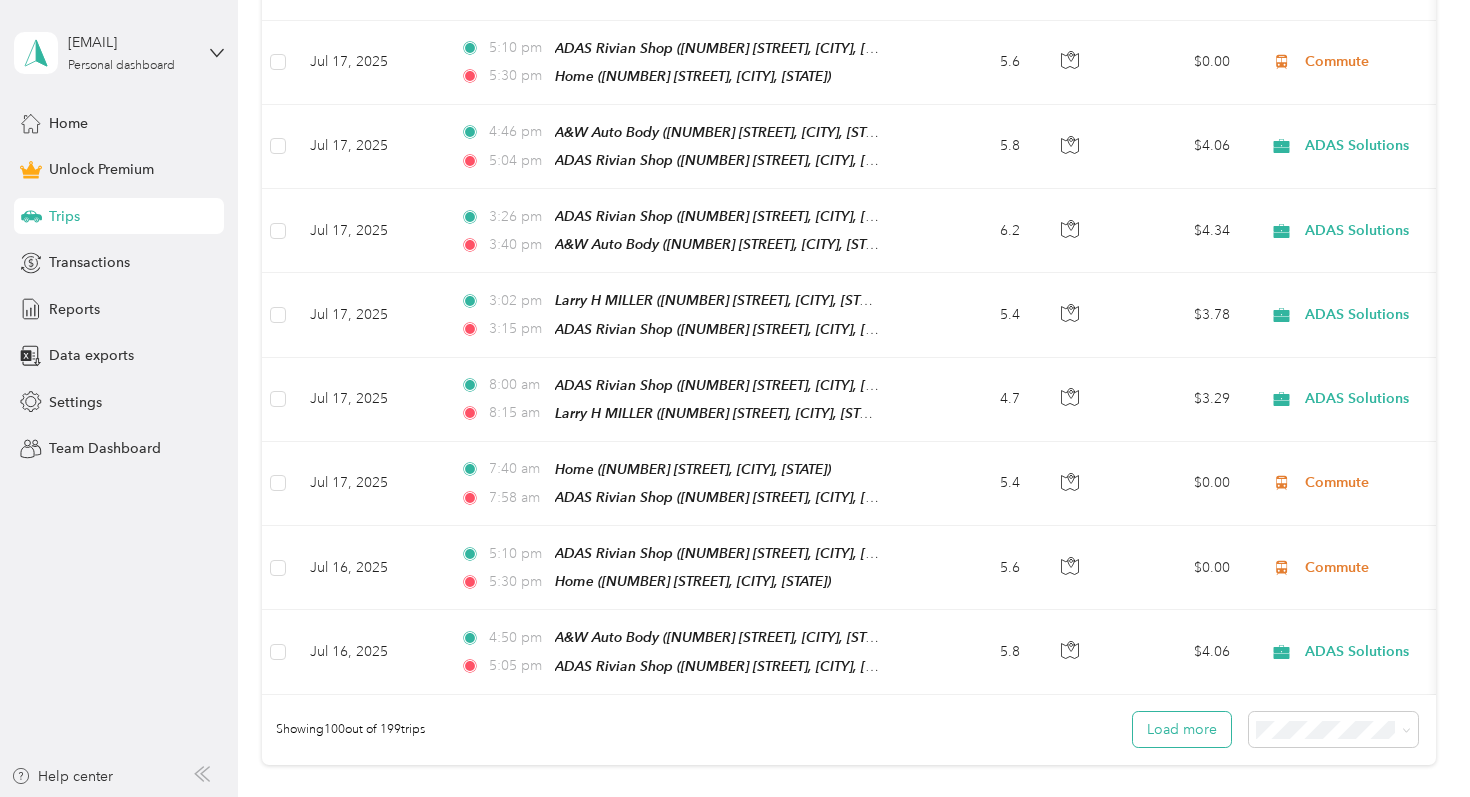 click on "Load more" at bounding box center [1182, 729] 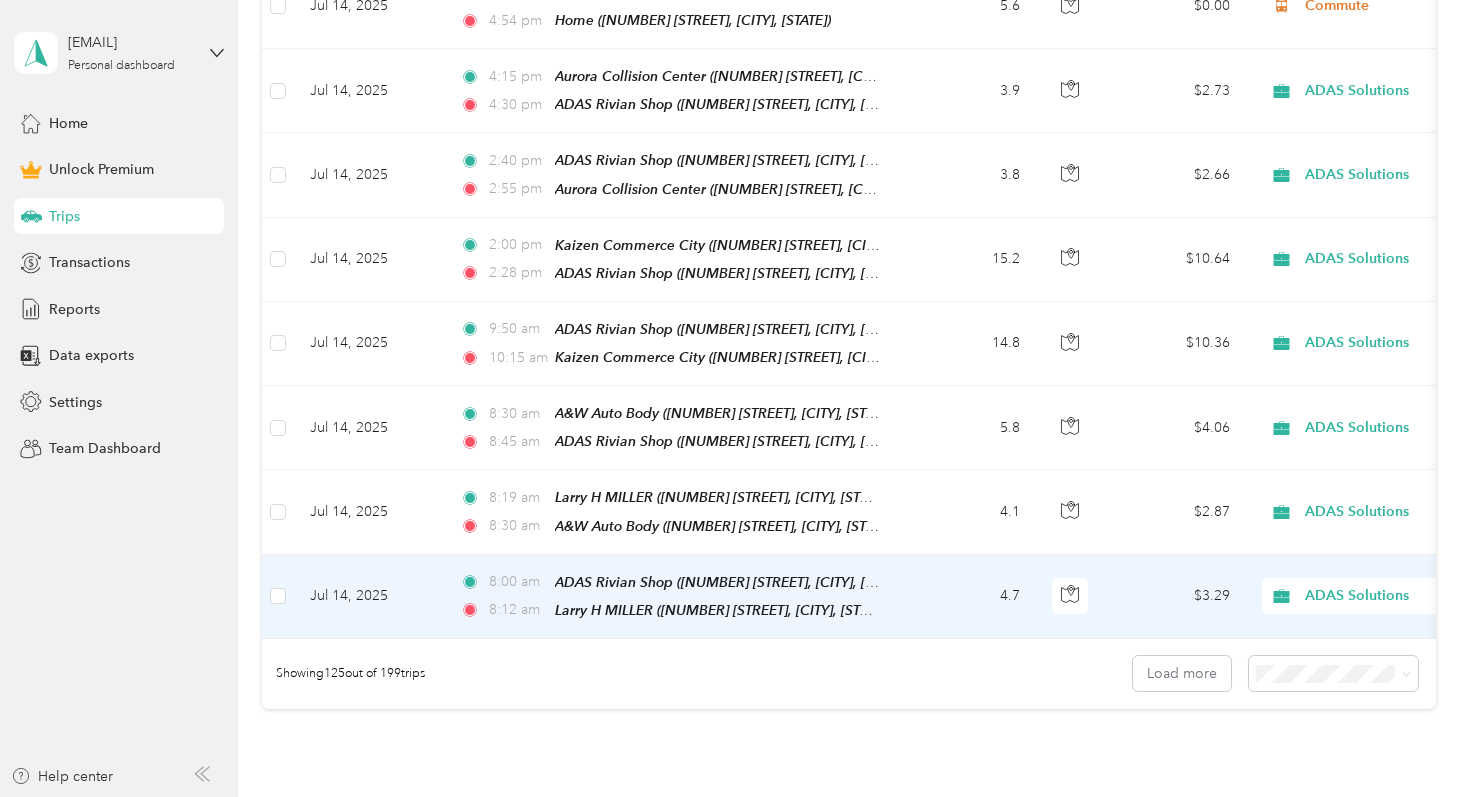 scroll, scrollTop: 10454, scrollLeft: 0, axis: vertical 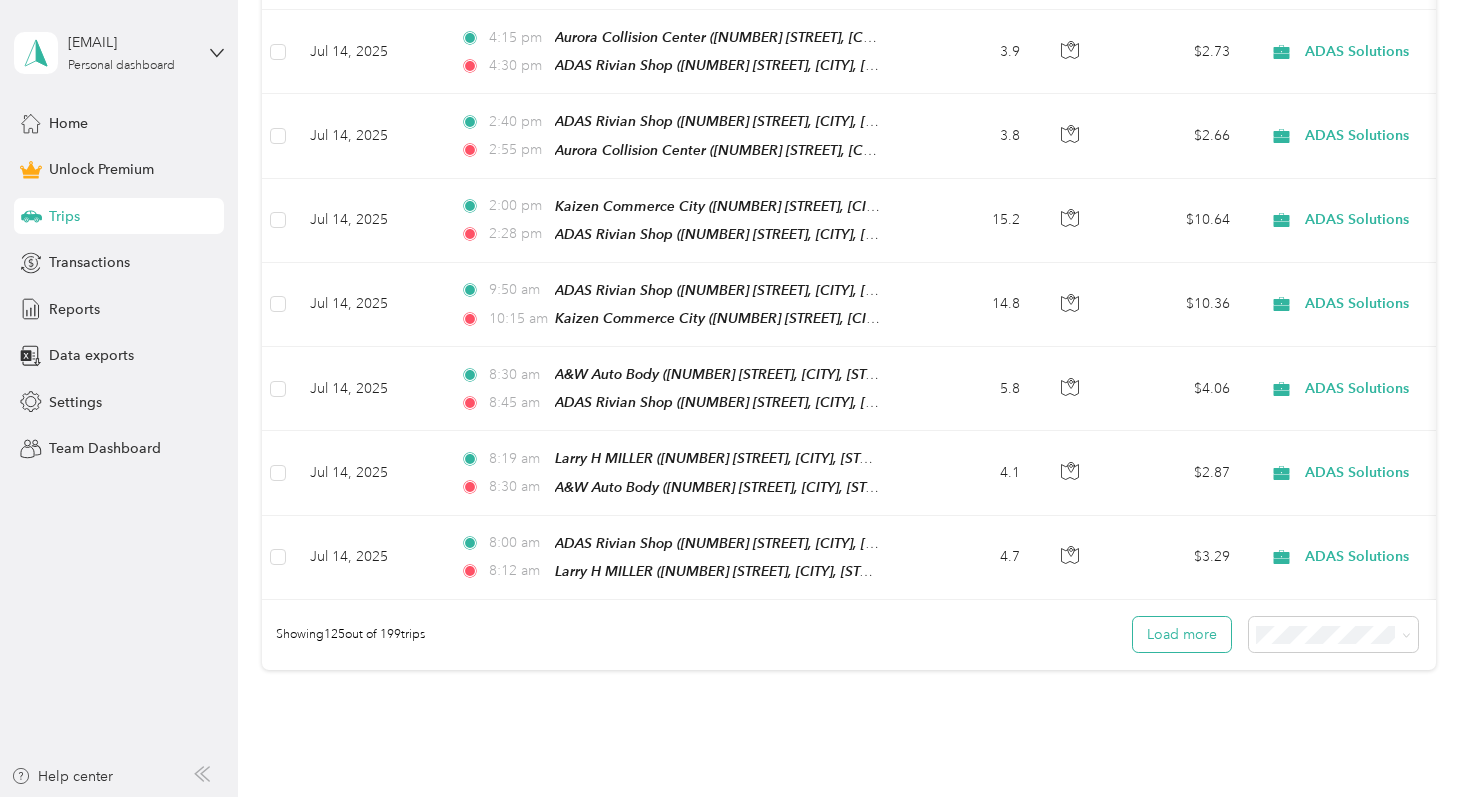 click on "Load more" at bounding box center [1182, 634] 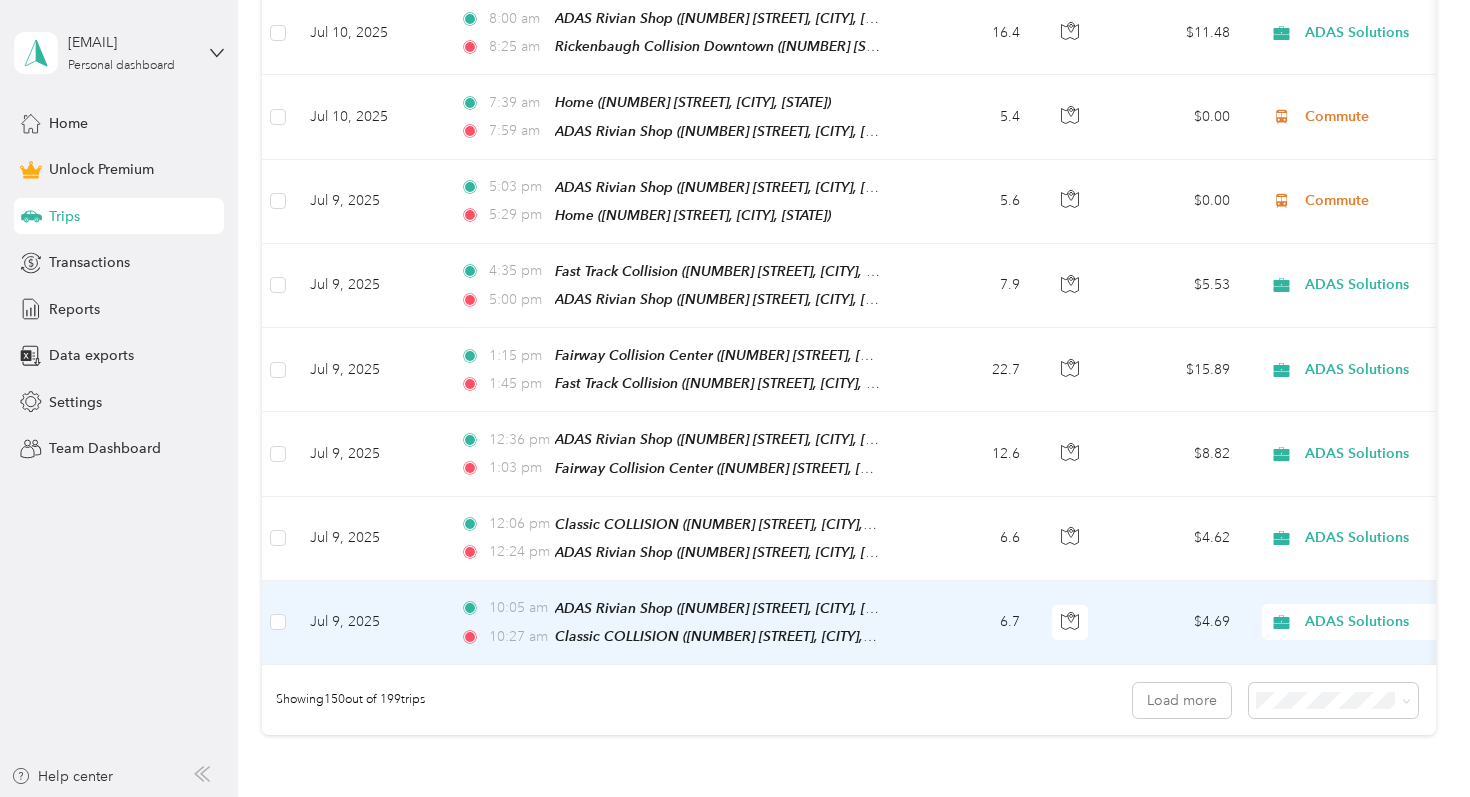 scroll, scrollTop: 12559, scrollLeft: 0, axis: vertical 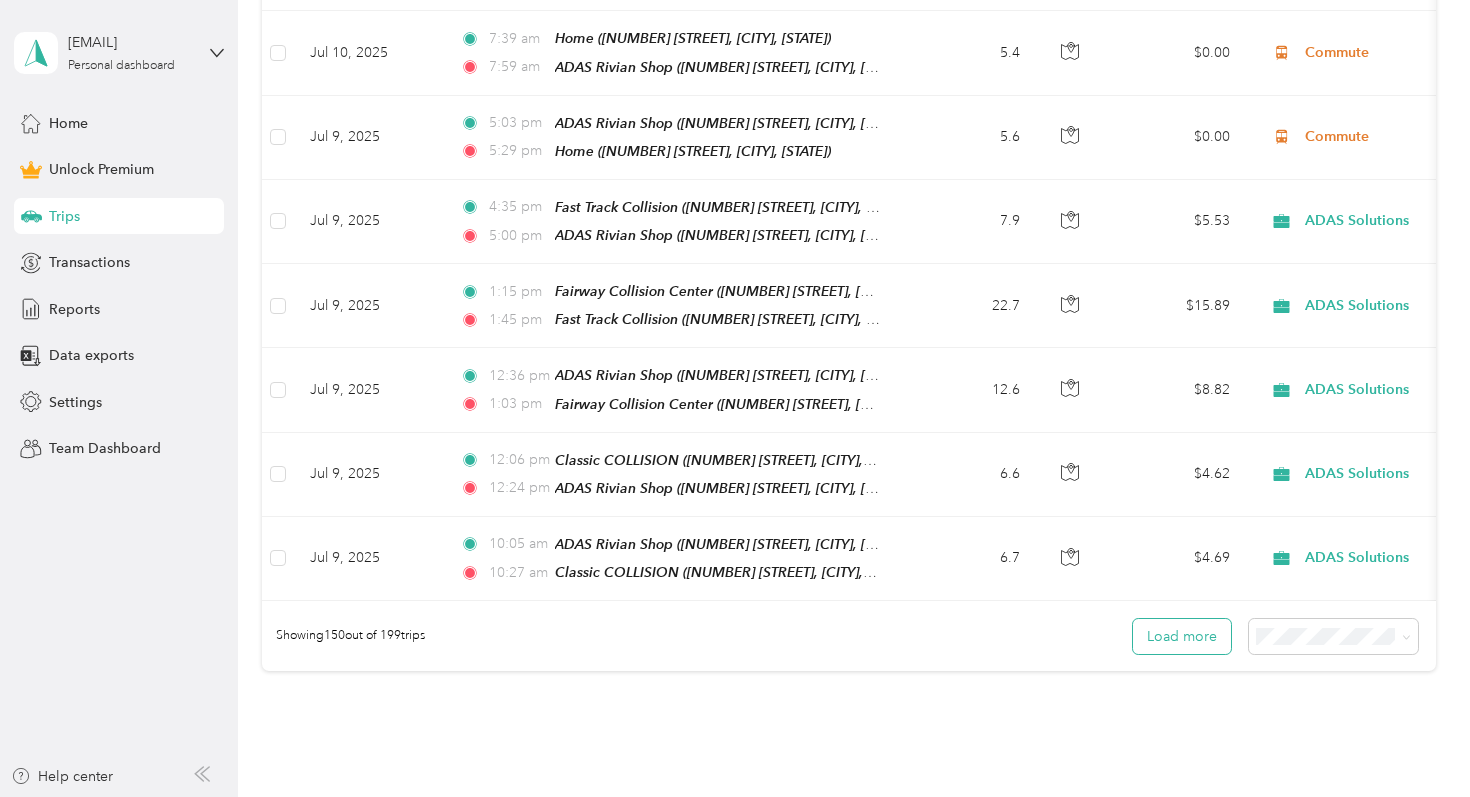 click on "Load more" at bounding box center (1182, 636) 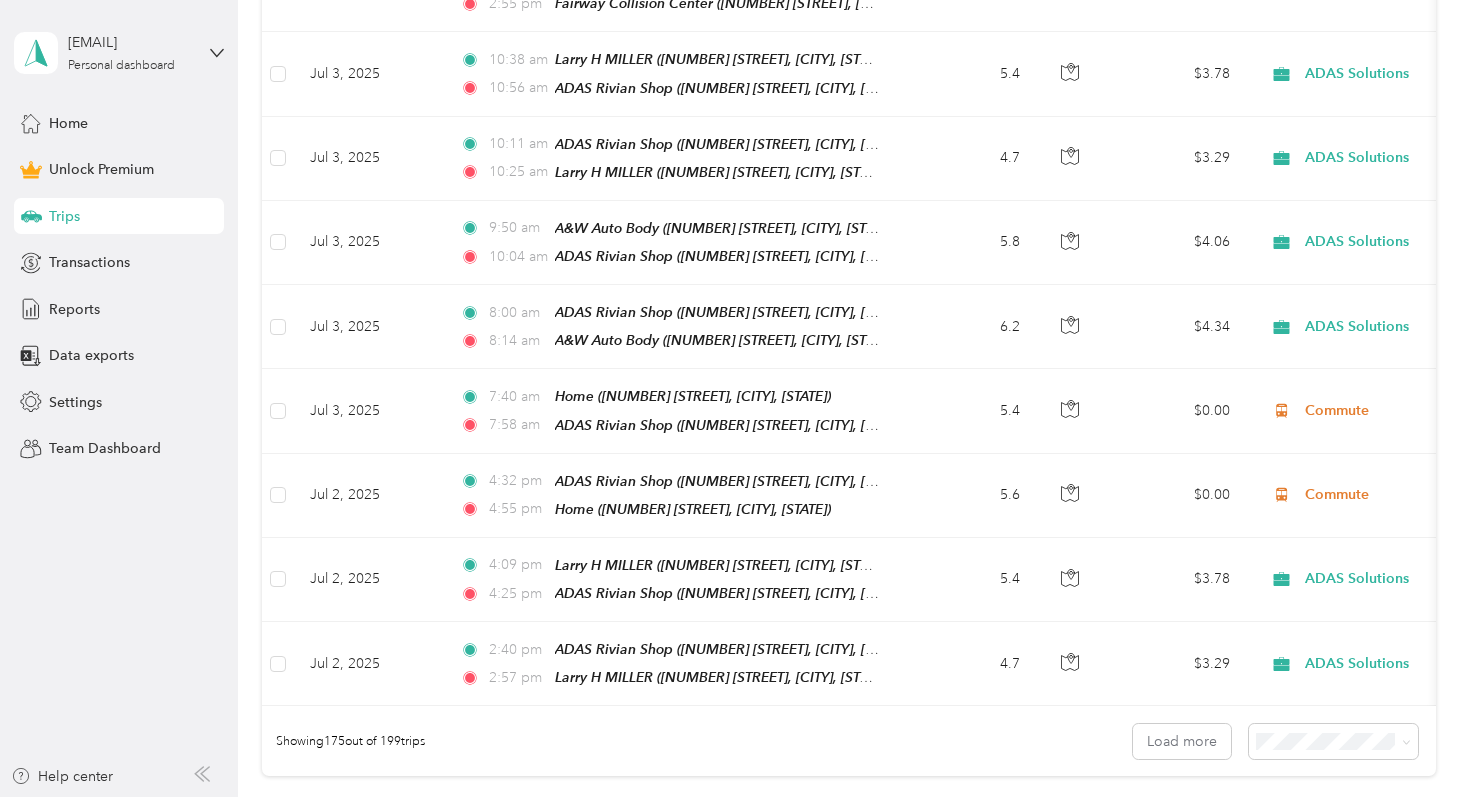 scroll, scrollTop: 14640, scrollLeft: 0, axis: vertical 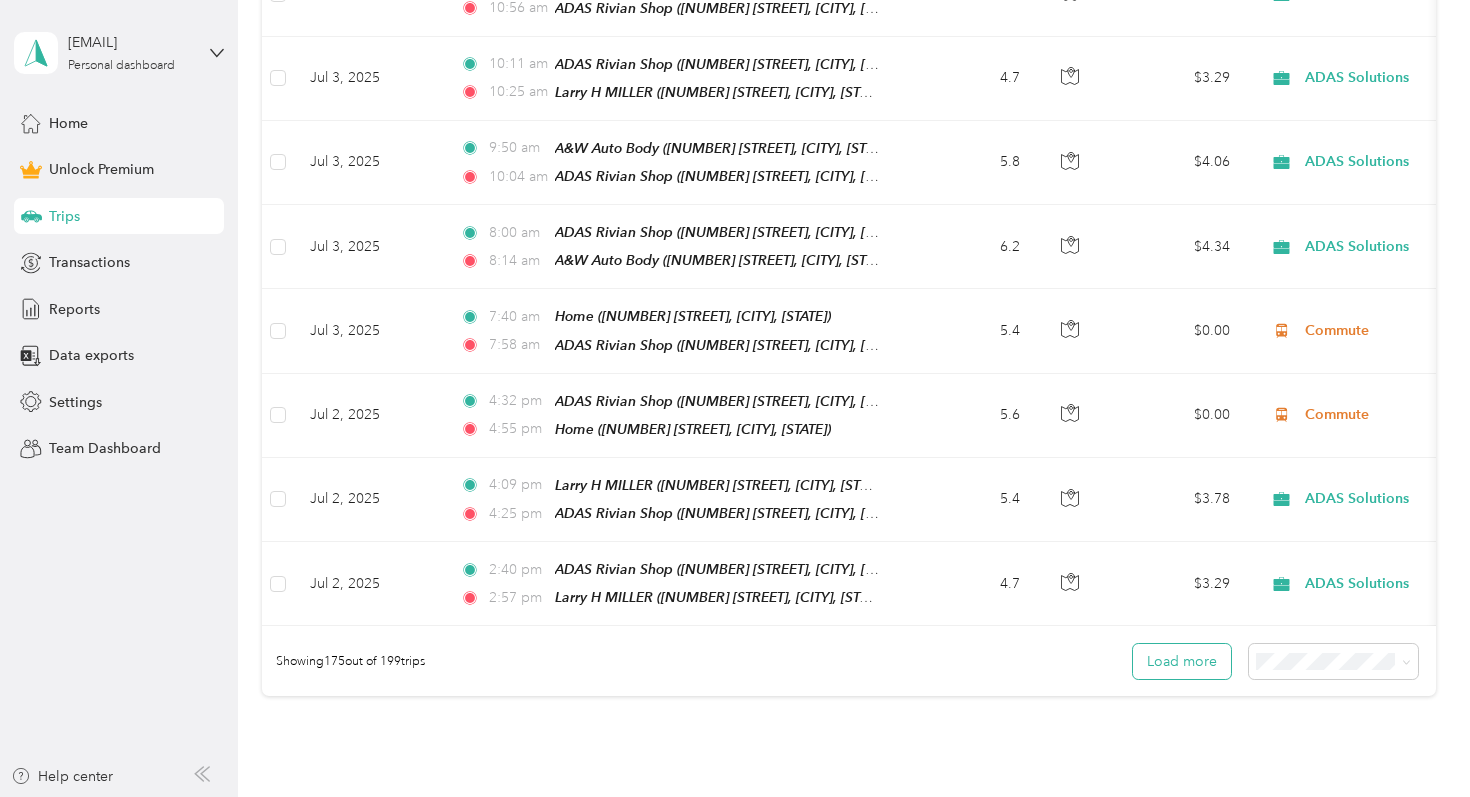 click on "Load more" at bounding box center (1182, 661) 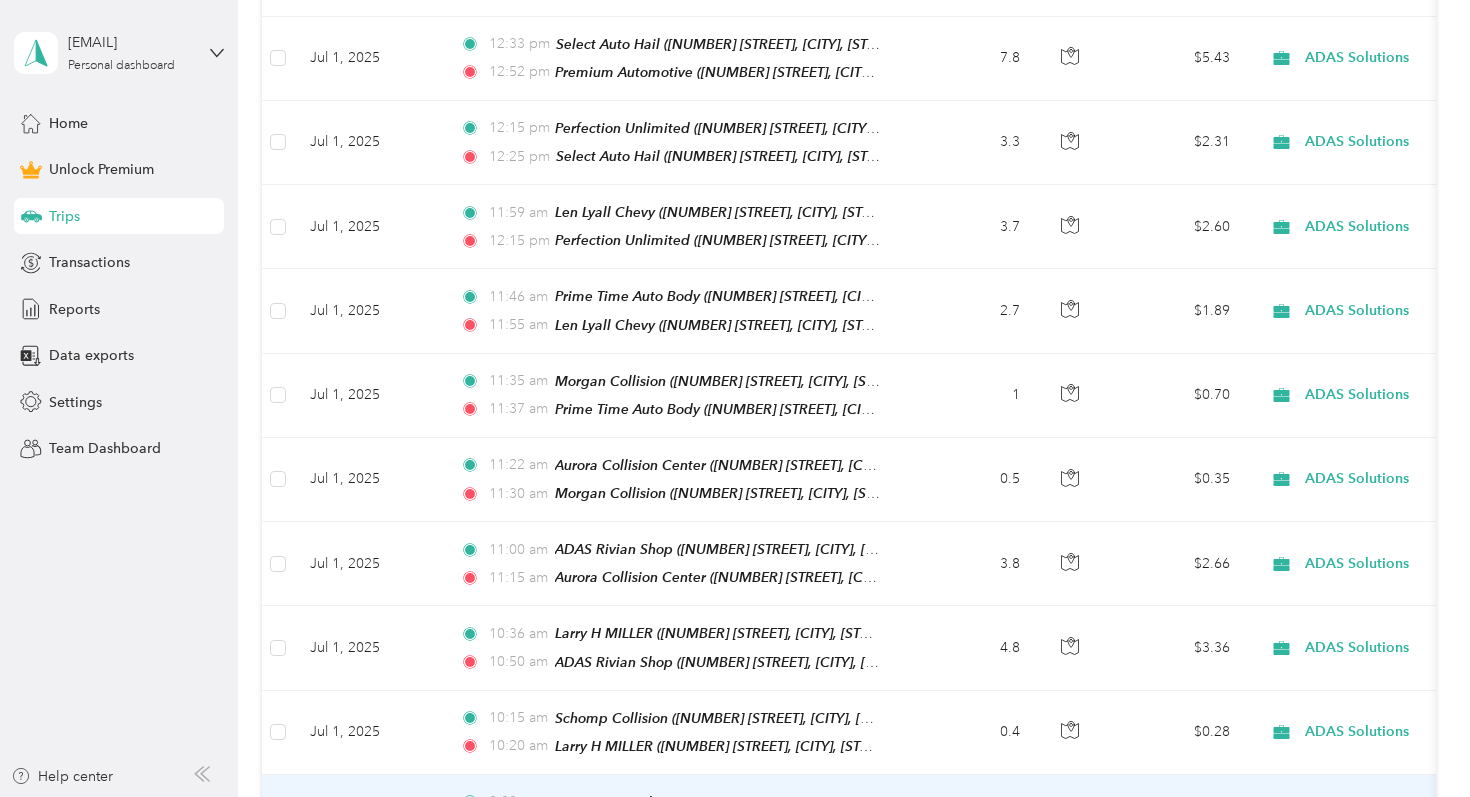scroll, scrollTop: 16365, scrollLeft: 0, axis: vertical 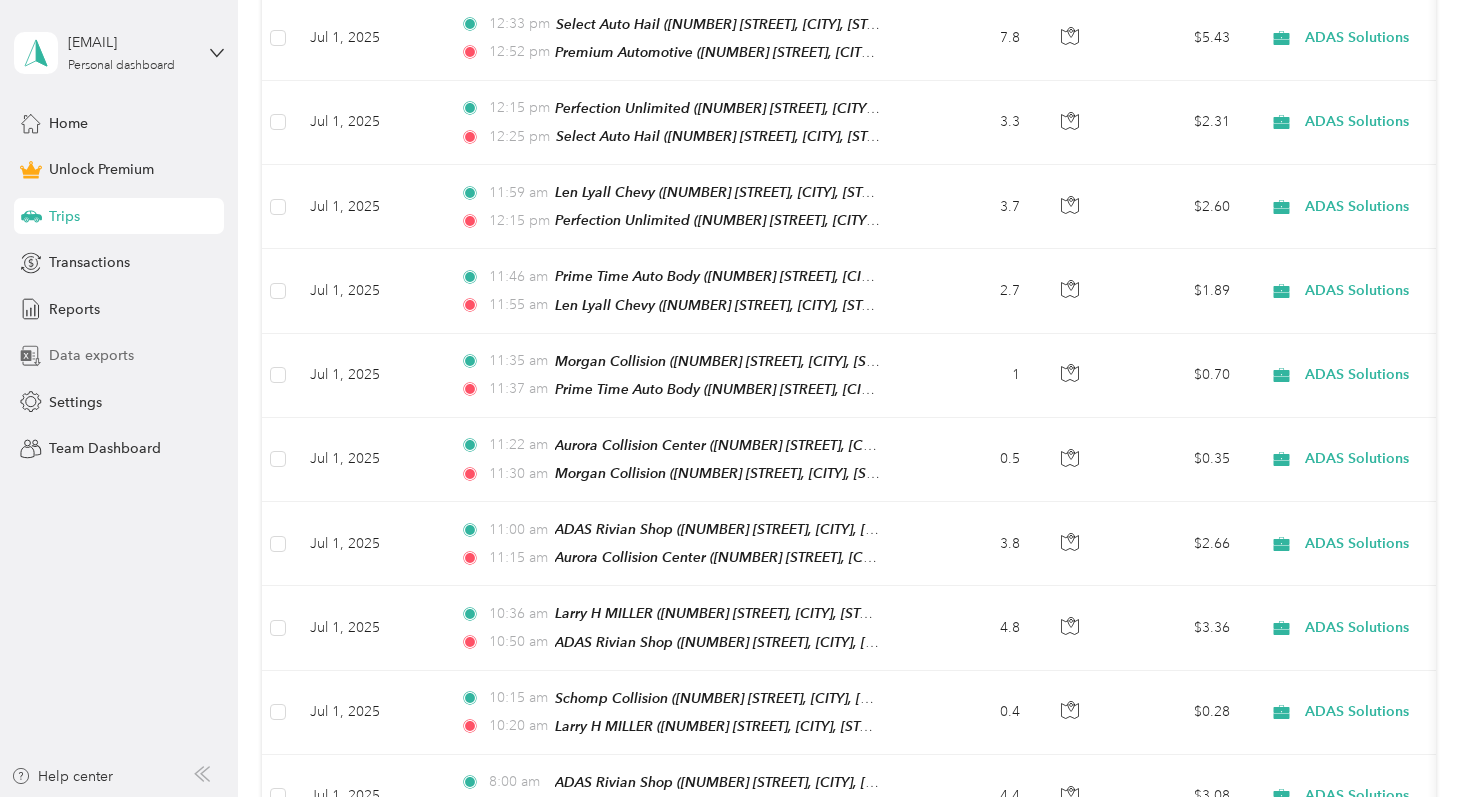 click on "Data exports" at bounding box center (119, 356) 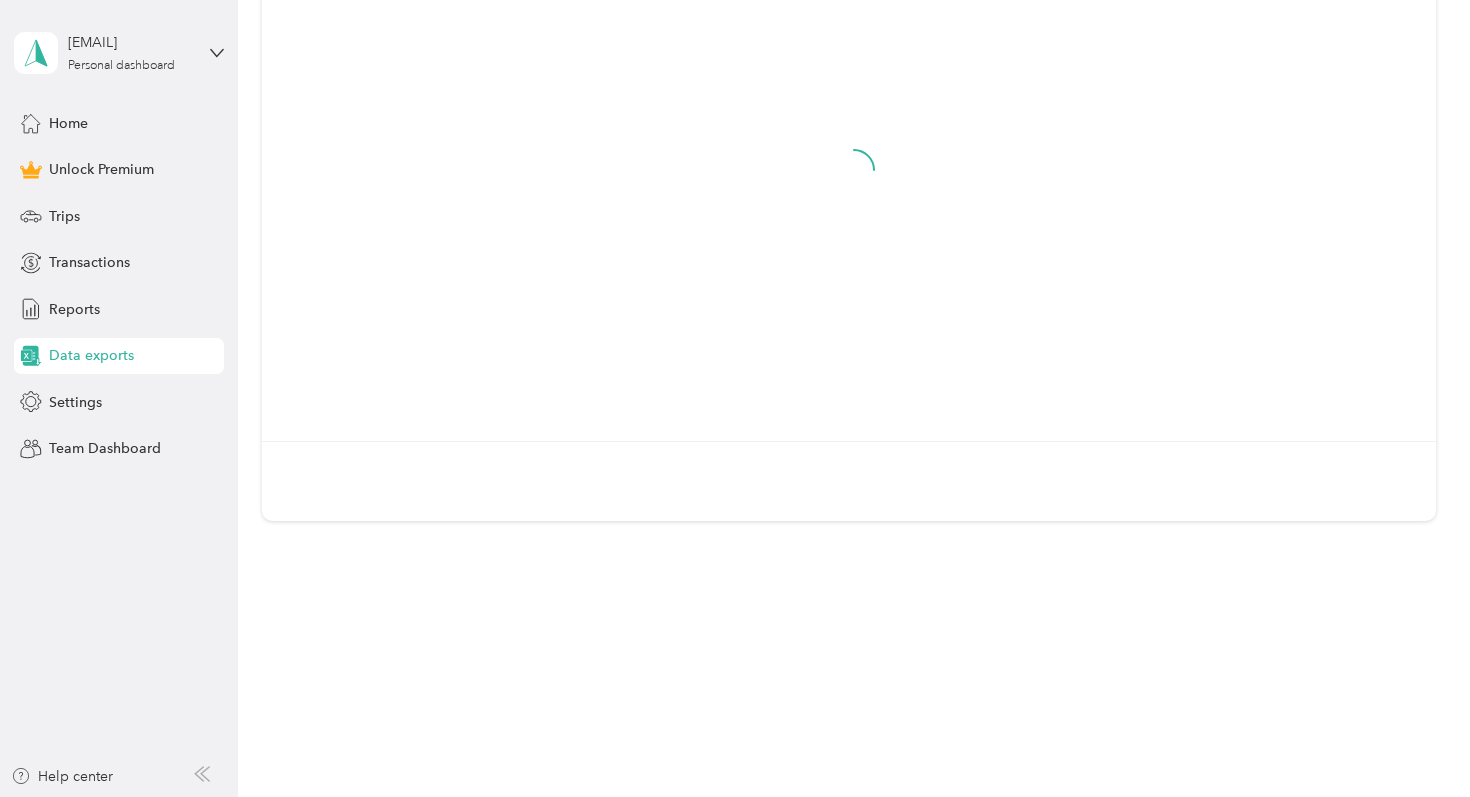 scroll, scrollTop: 243, scrollLeft: 0, axis: vertical 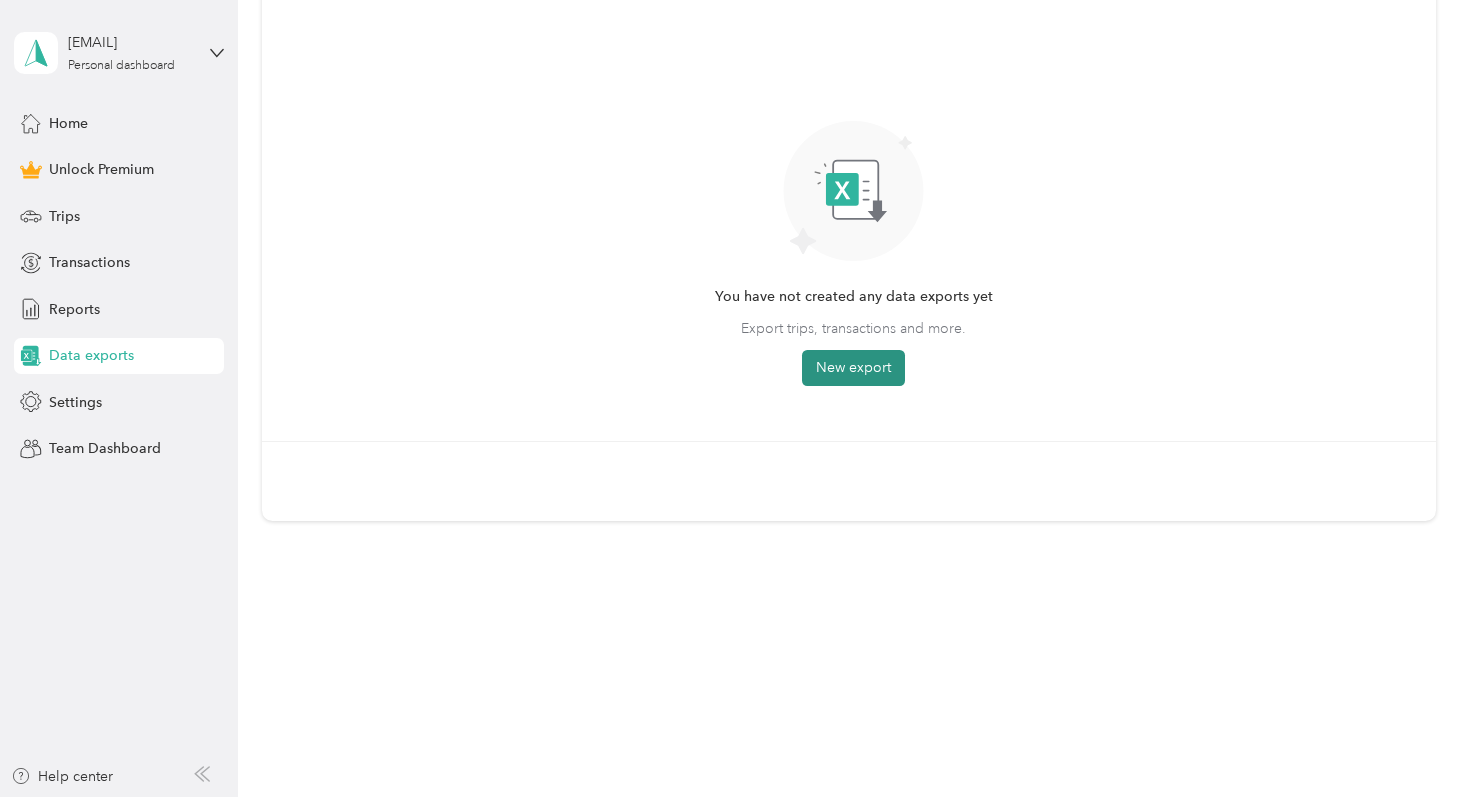 click on "New export" at bounding box center [853, 368] 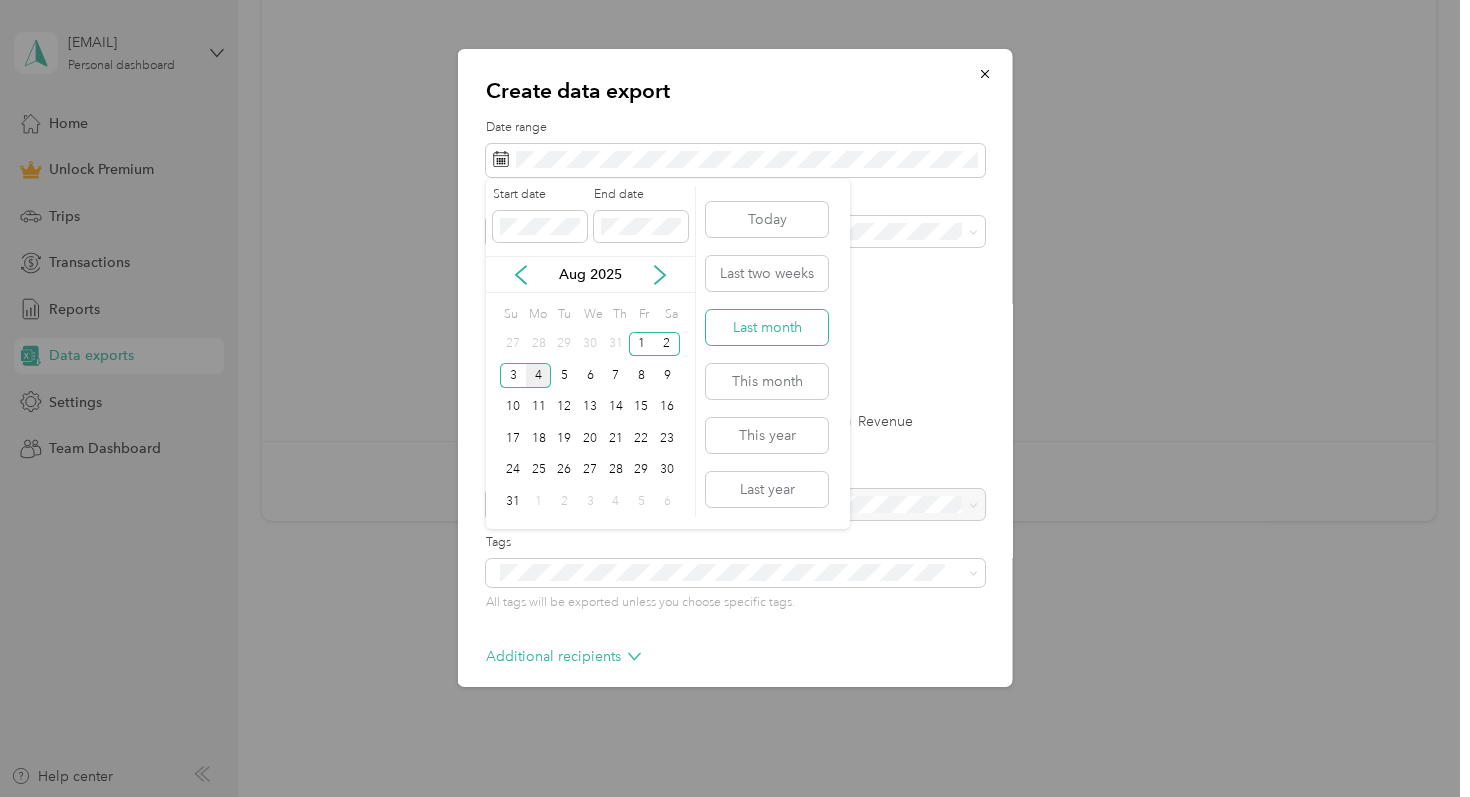 click on "Last month" at bounding box center [767, 327] 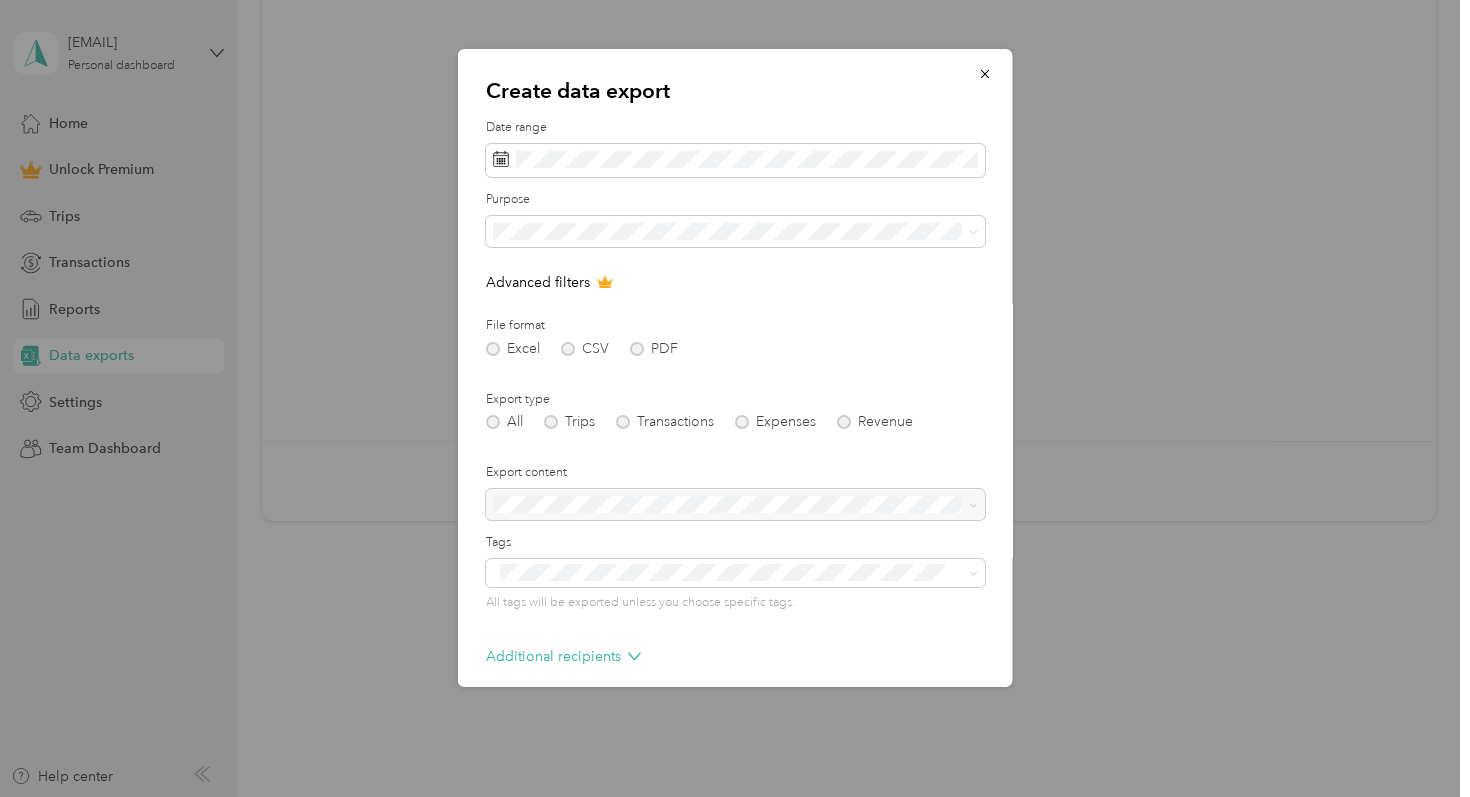 scroll, scrollTop: 89, scrollLeft: 0, axis: vertical 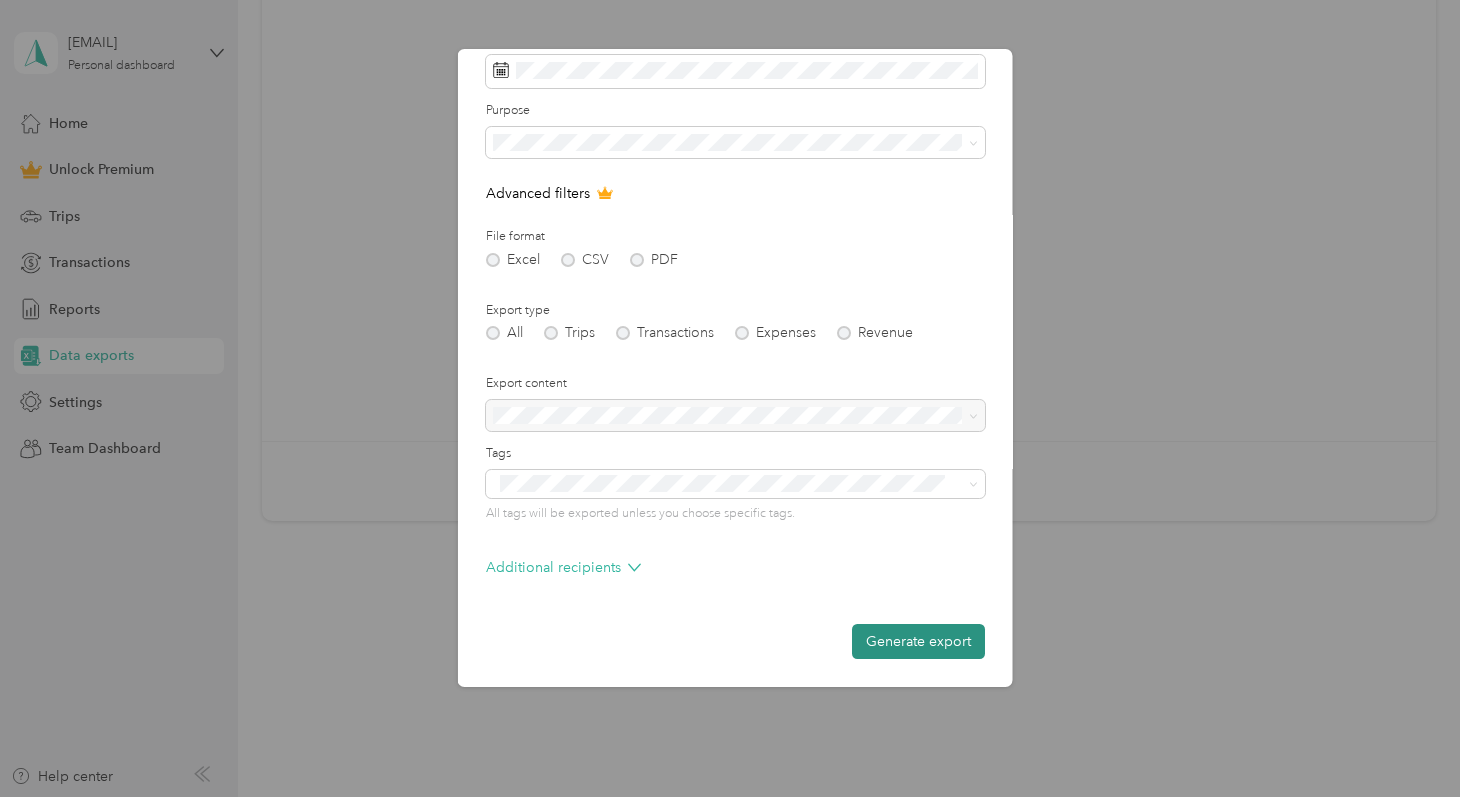 click on "Generate export" at bounding box center (918, 641) 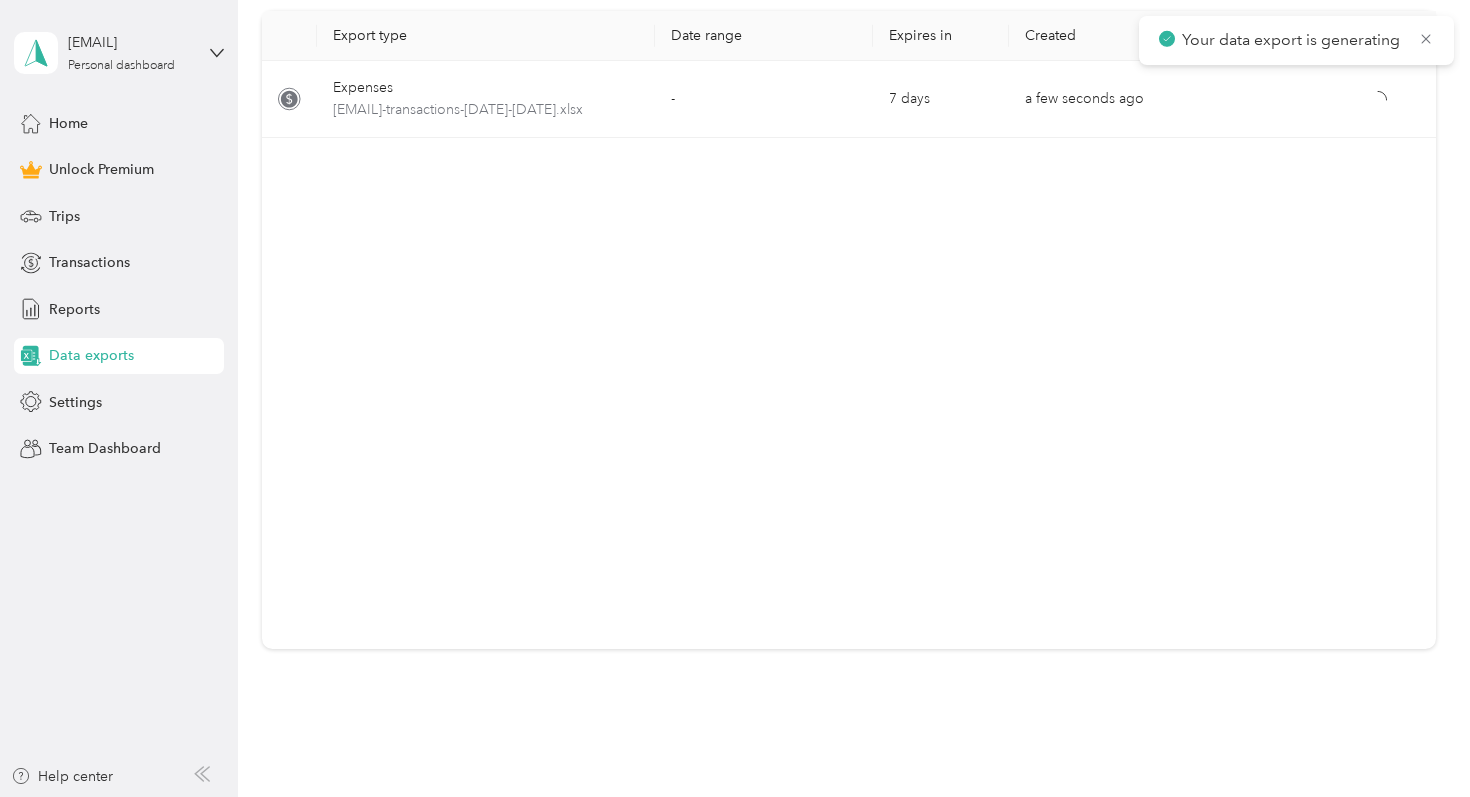 scroll, scrollTop: 0, scrollLeft: 0, axis: both 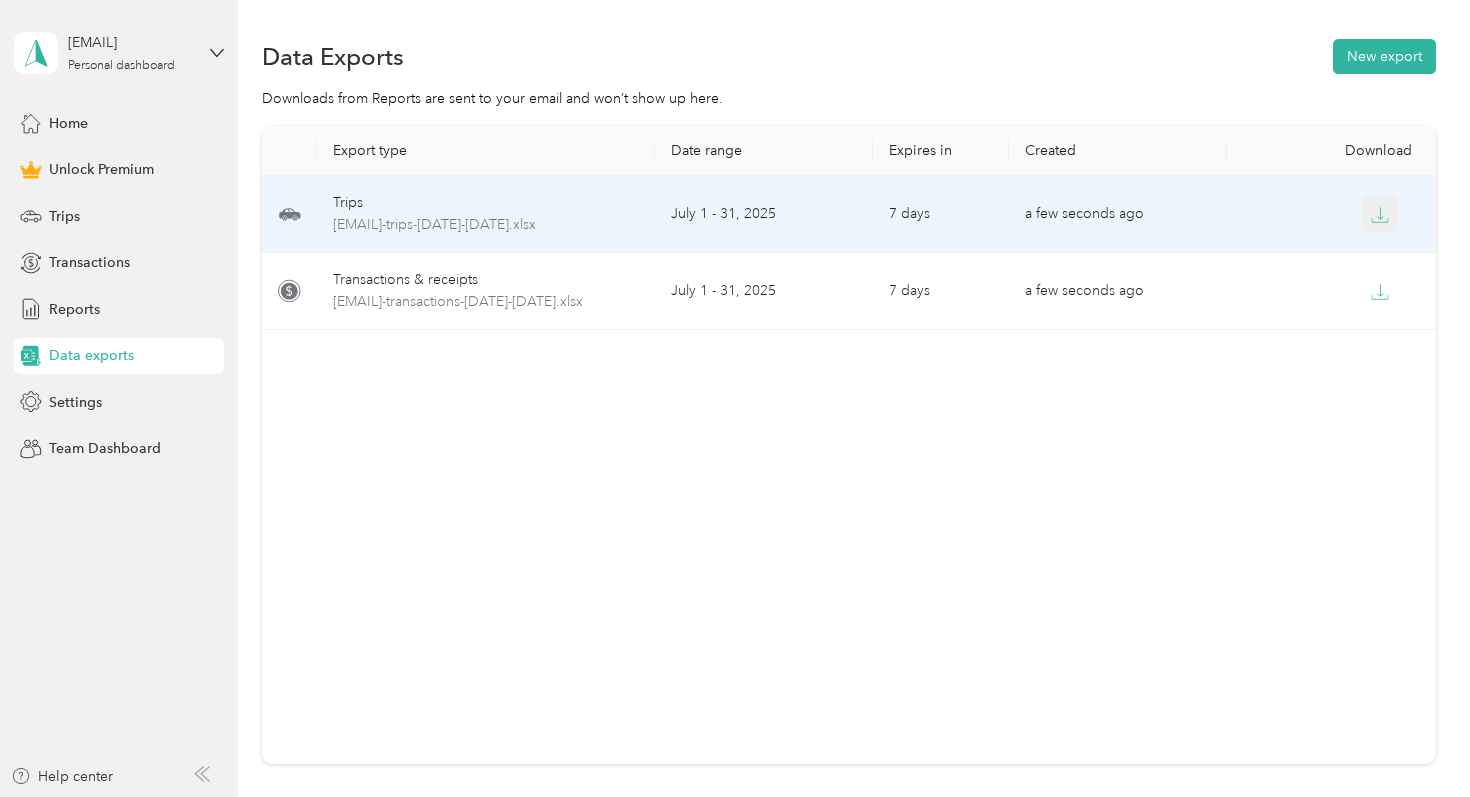 click 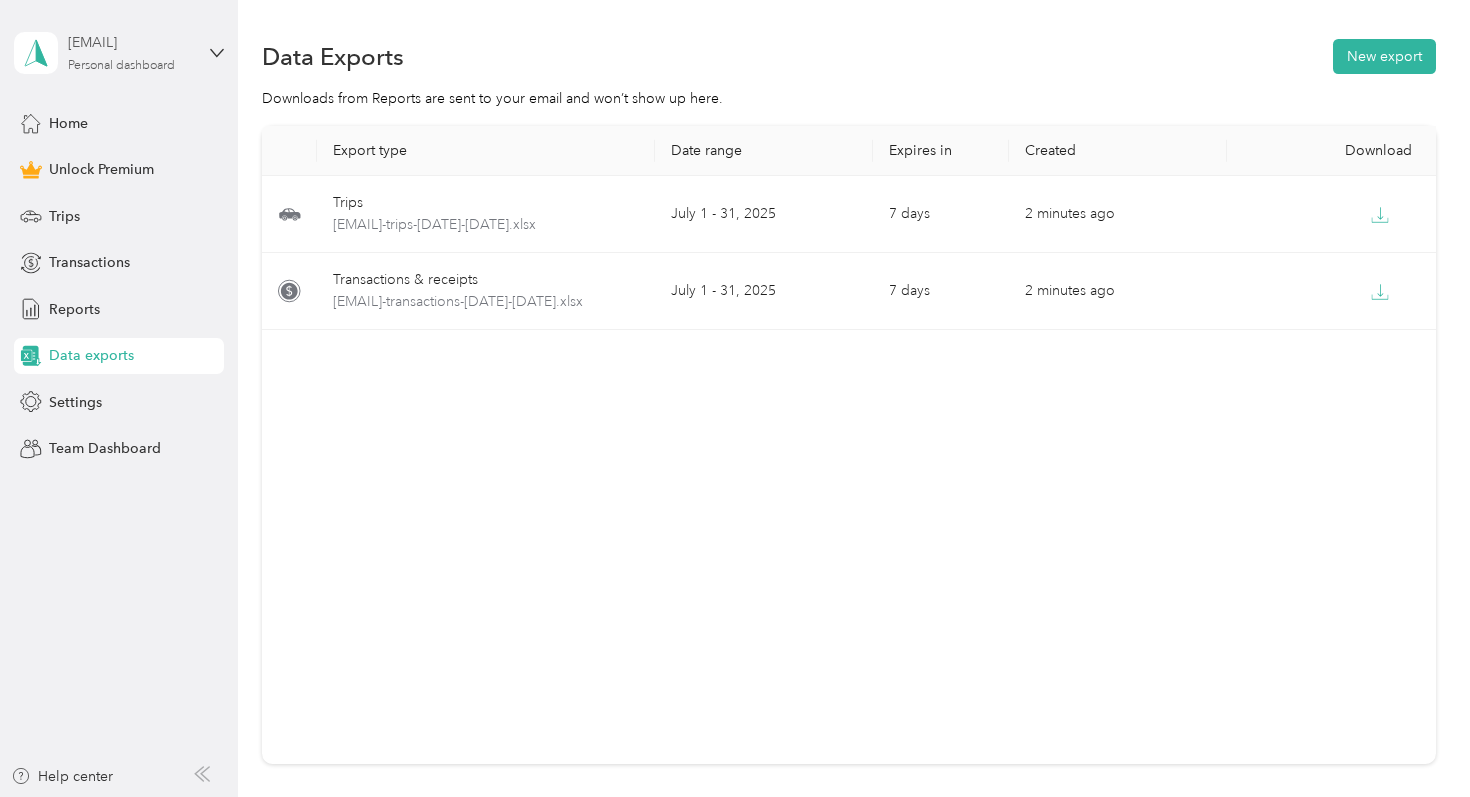 click on "[EMAIL]" at bounding box center (130, 42) 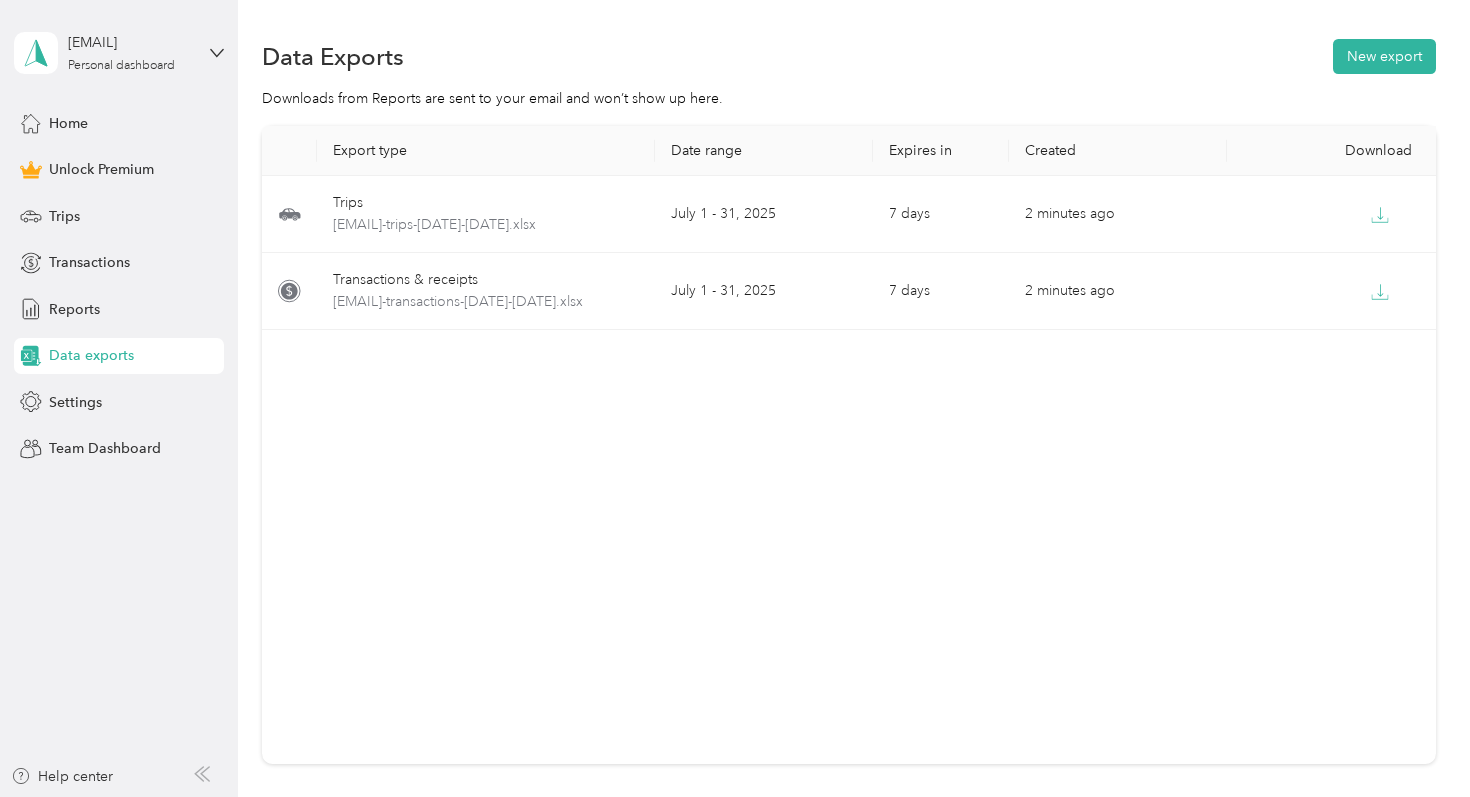 click on "Log out" at bounding box center (166, 164) 